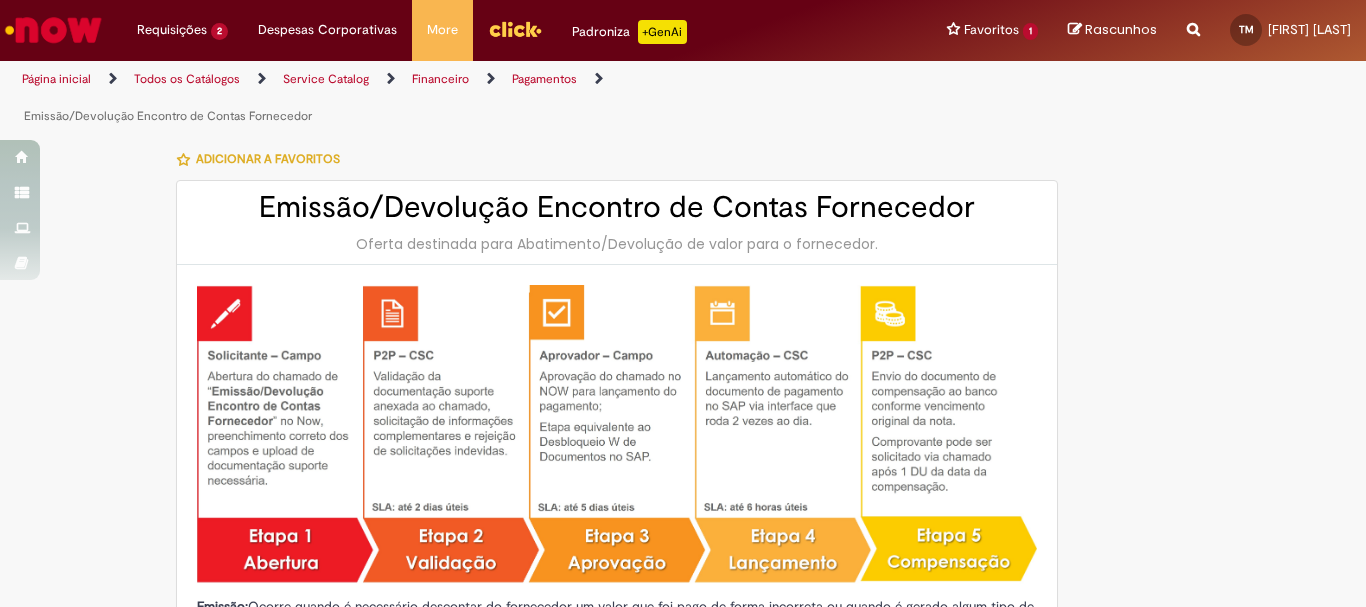 scroll, scrollTop: 0, scrollLeft: 0, axis: both 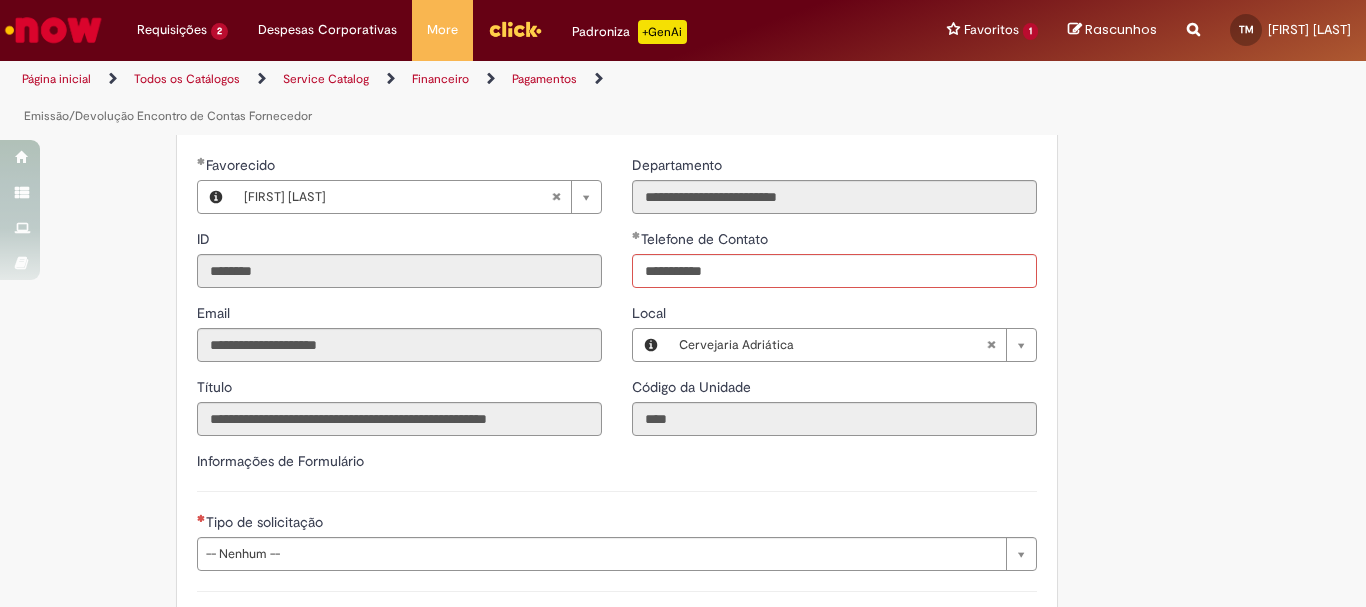 type on "**********" 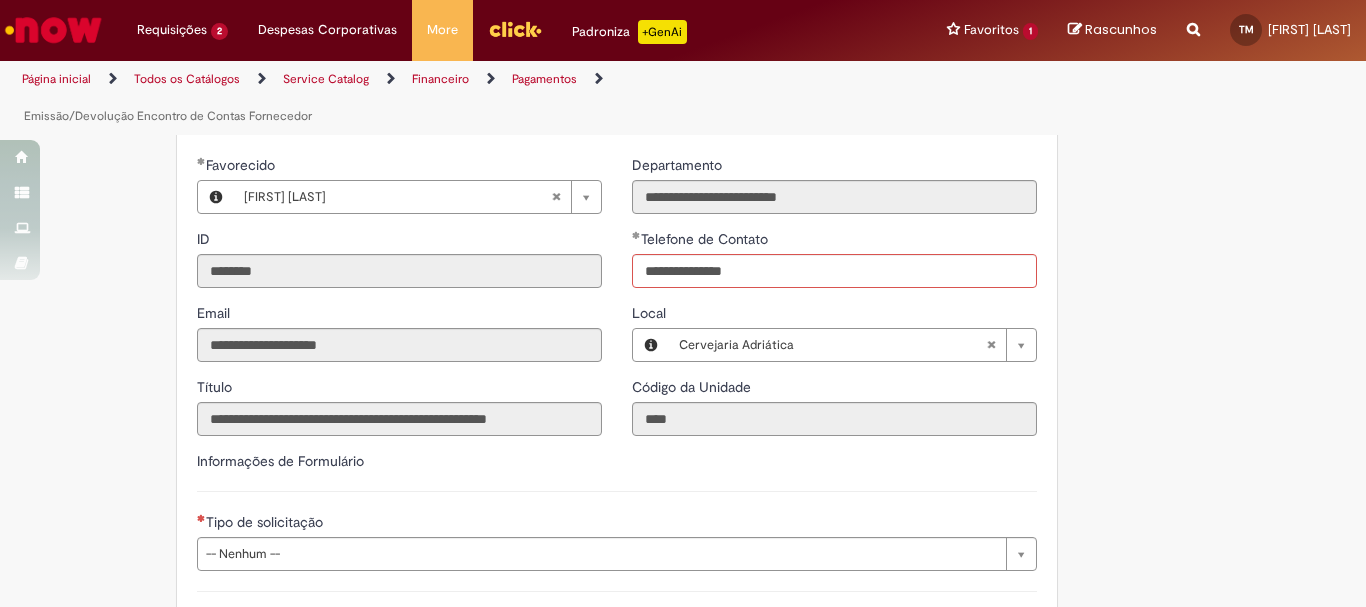 click on "Informações de Formulário" at bounding box center (617, 471) 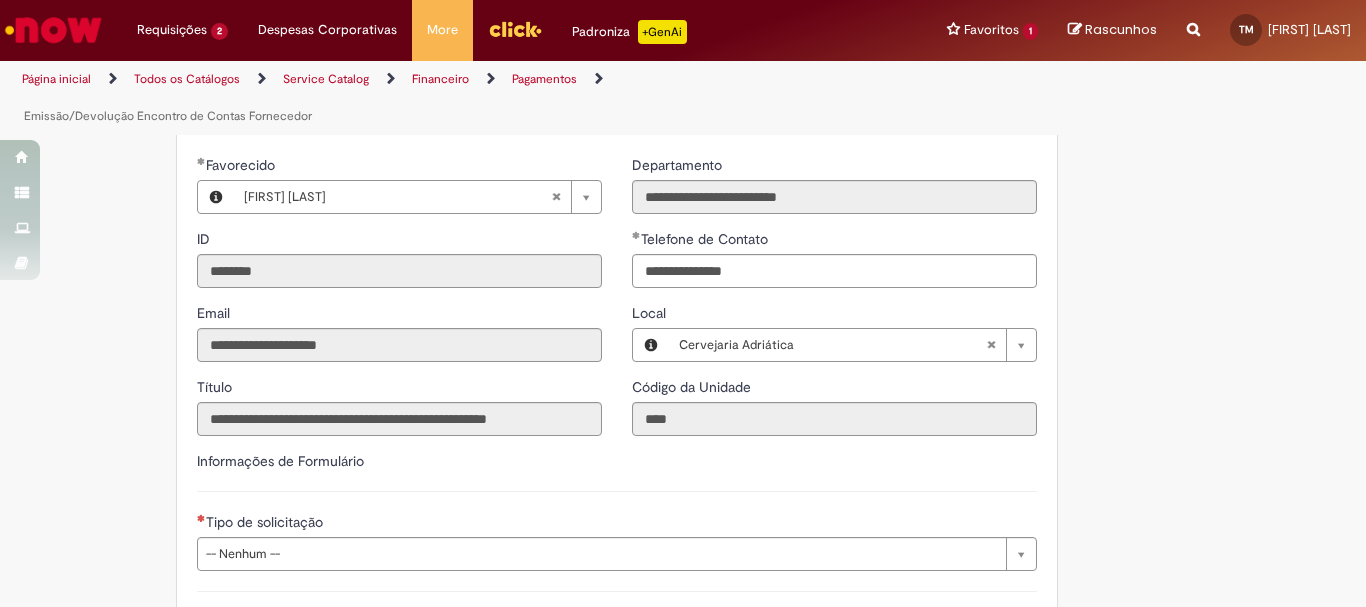 scroll, scrollTop: 1253, scrollLeft: 0, axis: vertical 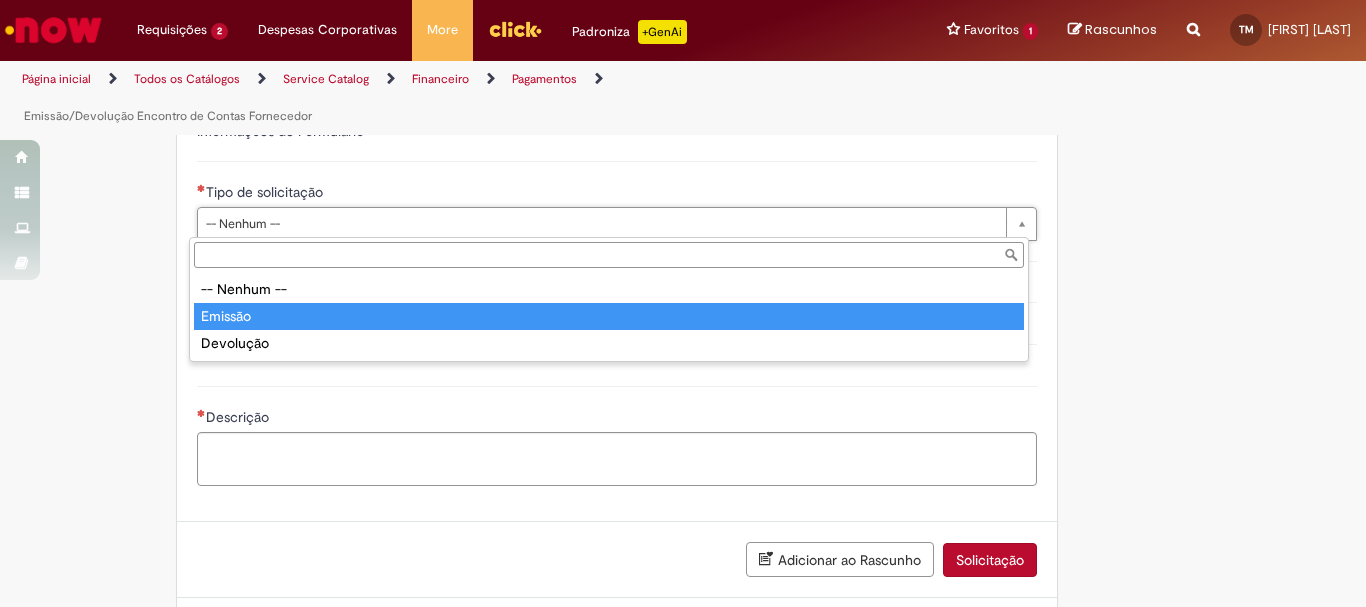 type on "*******" 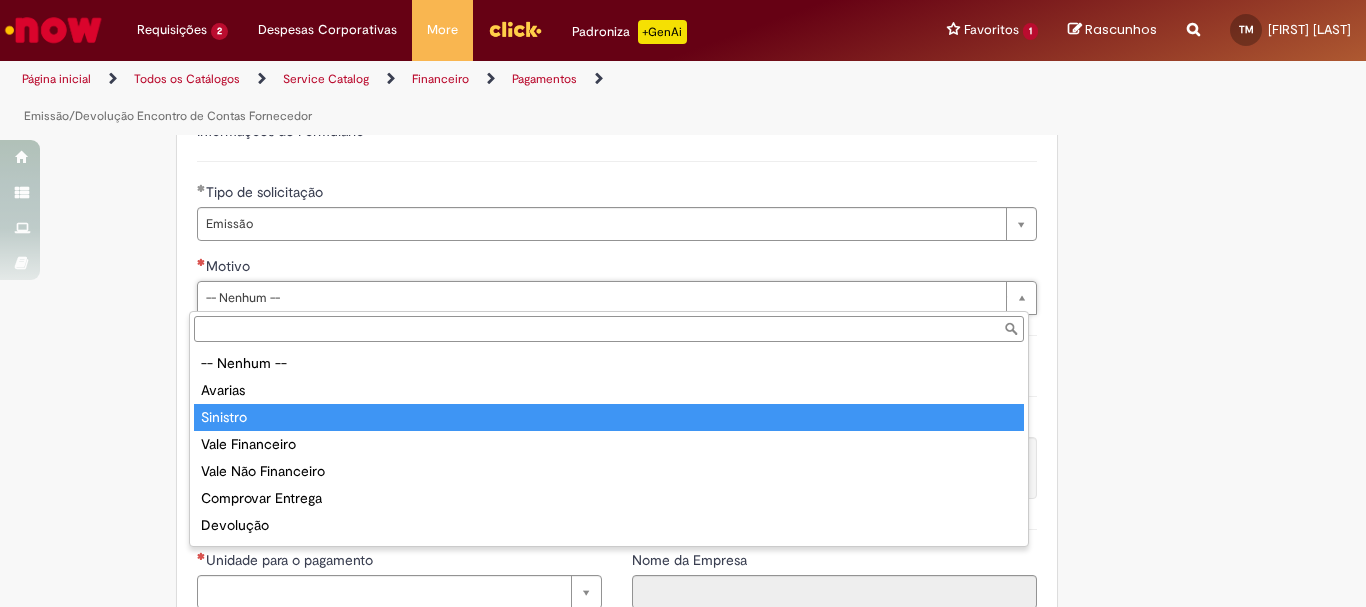 type on "********" 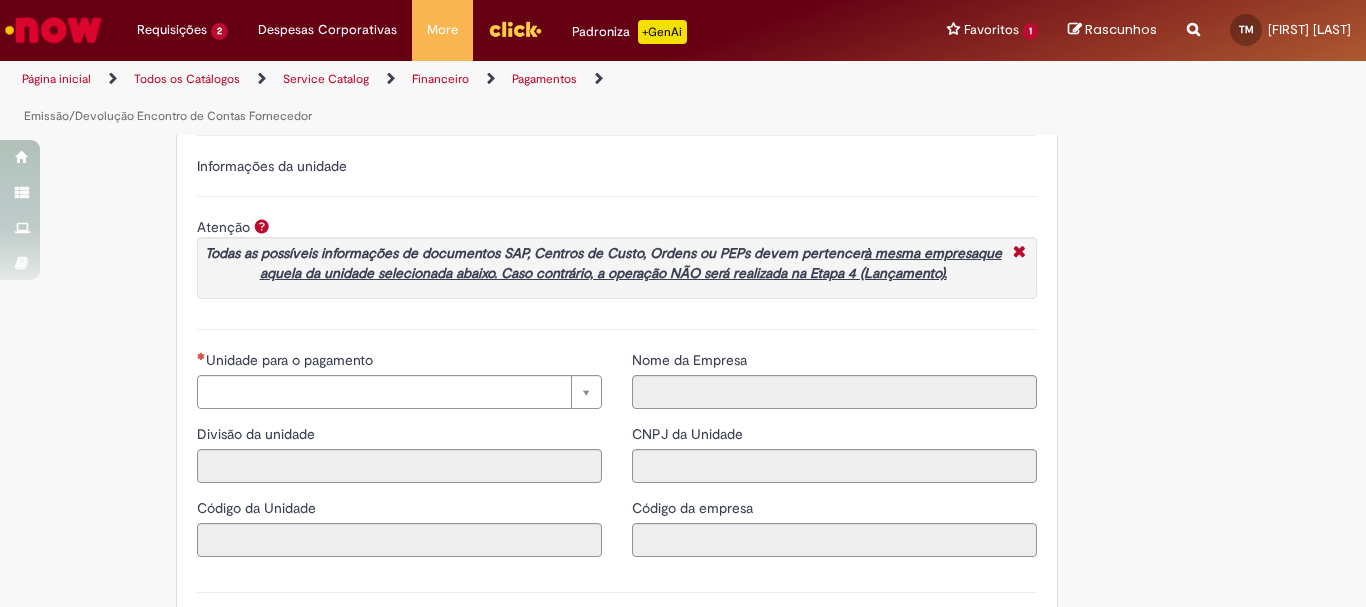 scroll, scrollTop: 1683, scrollLeft: 0, axis: vertical 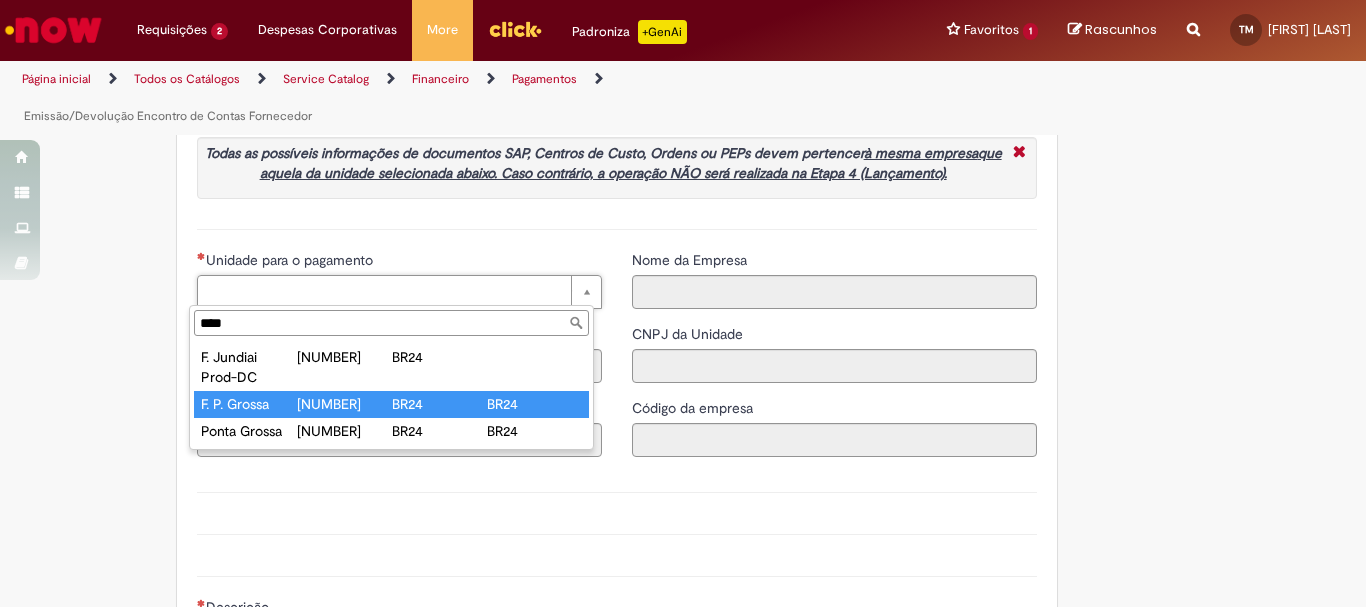 type on "****" 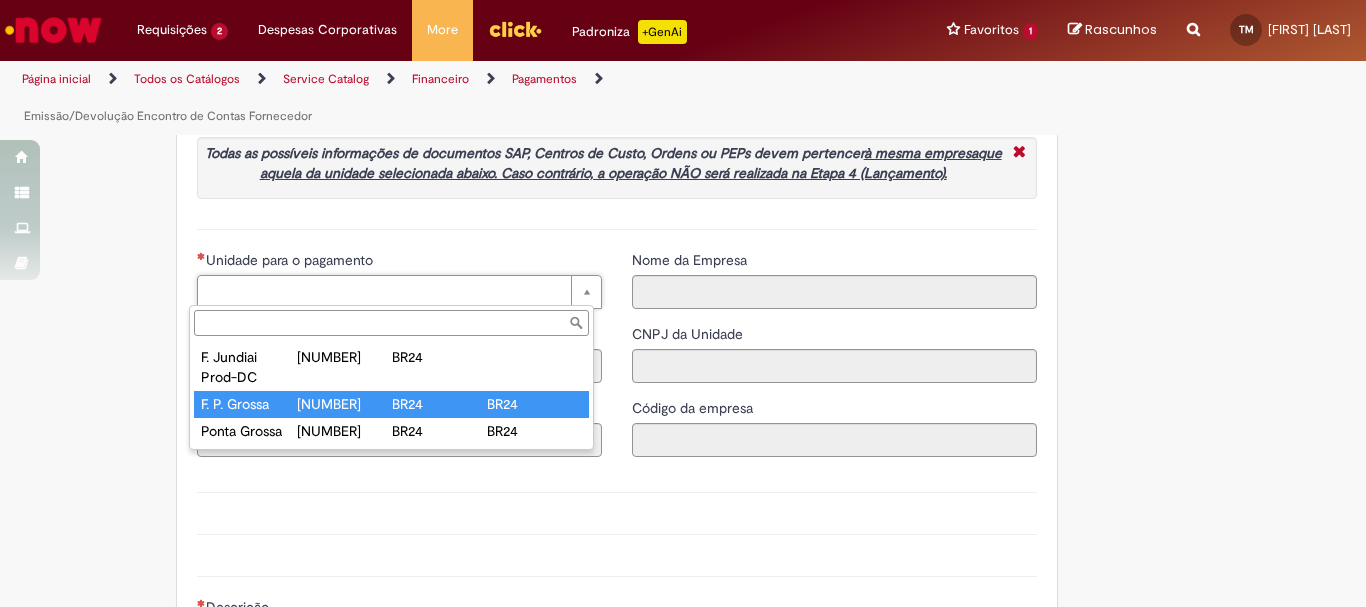 type on "****" 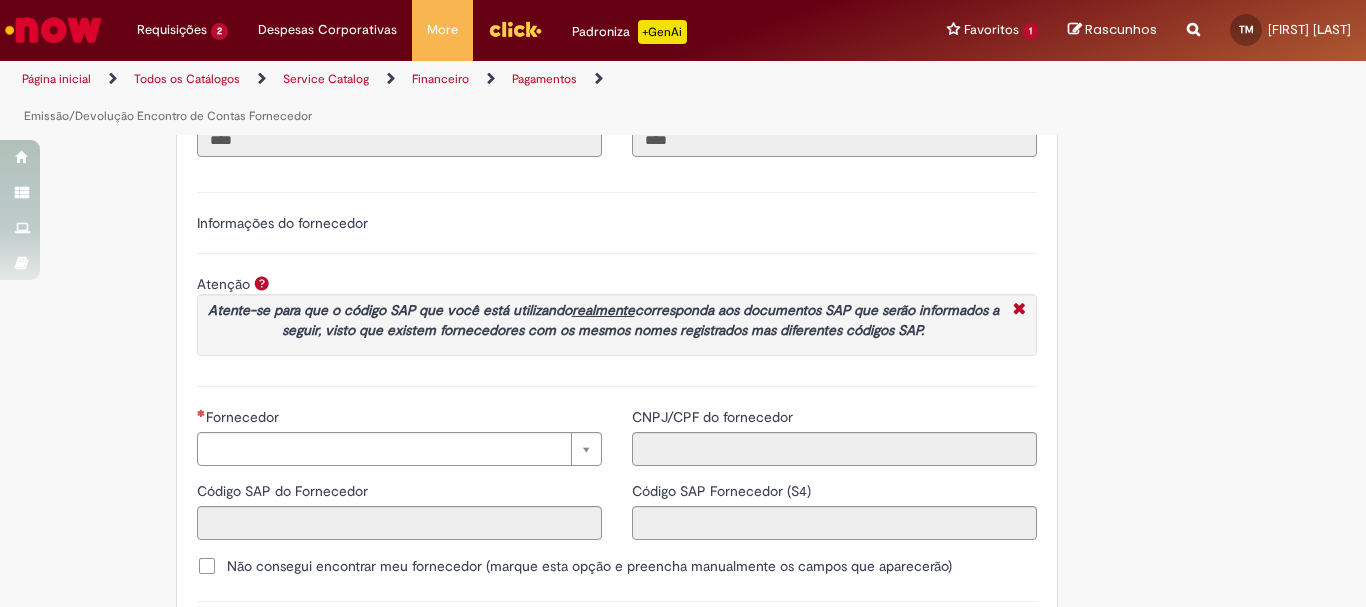 scroll, scrollTop: 2256, scrollLeft: 0, axis: vertical 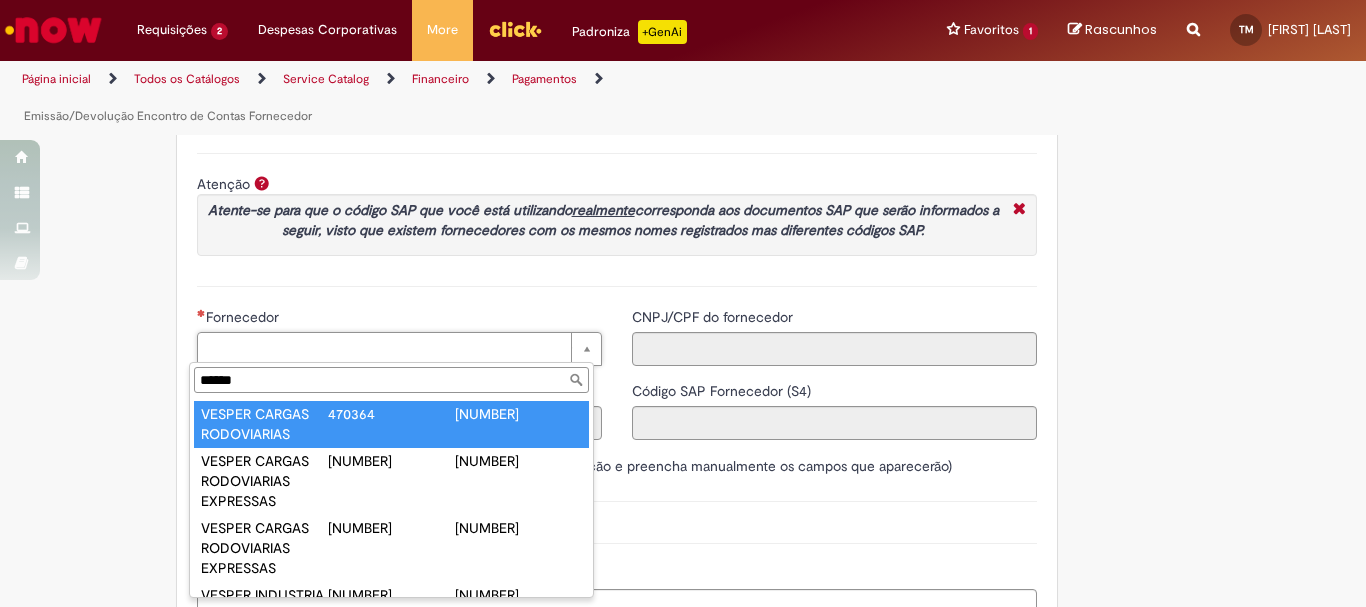 type on "******" 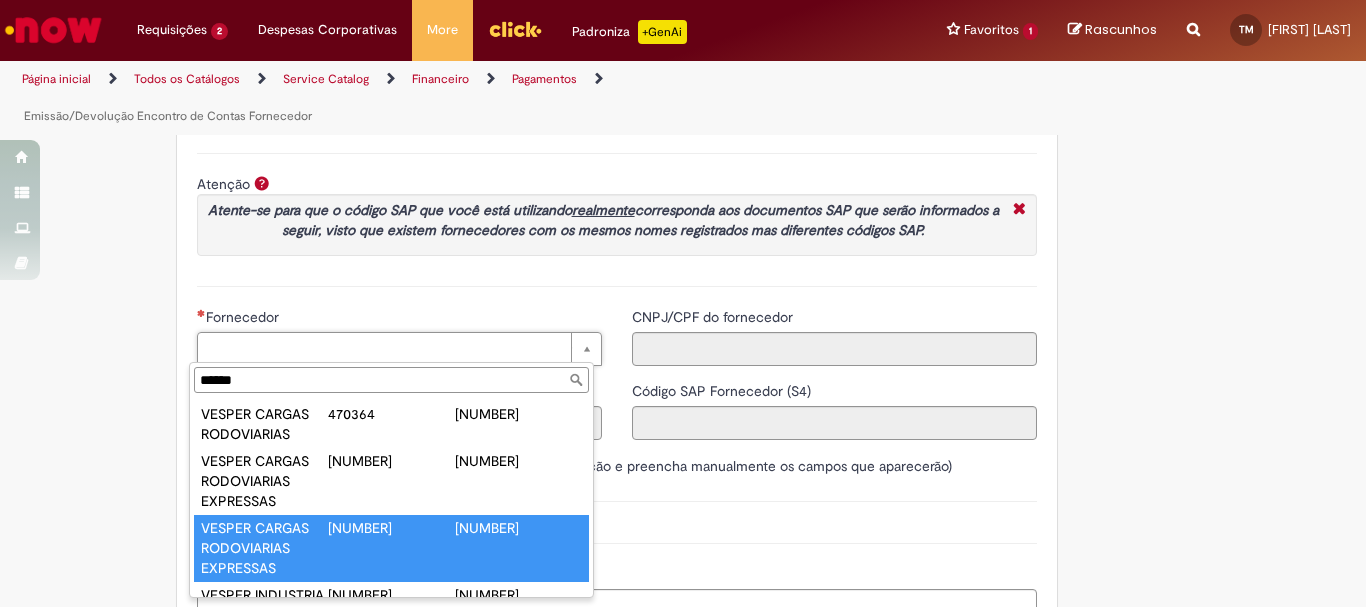 scroll, scrollTop: 48, scrollLeft: 0, axis: vertical 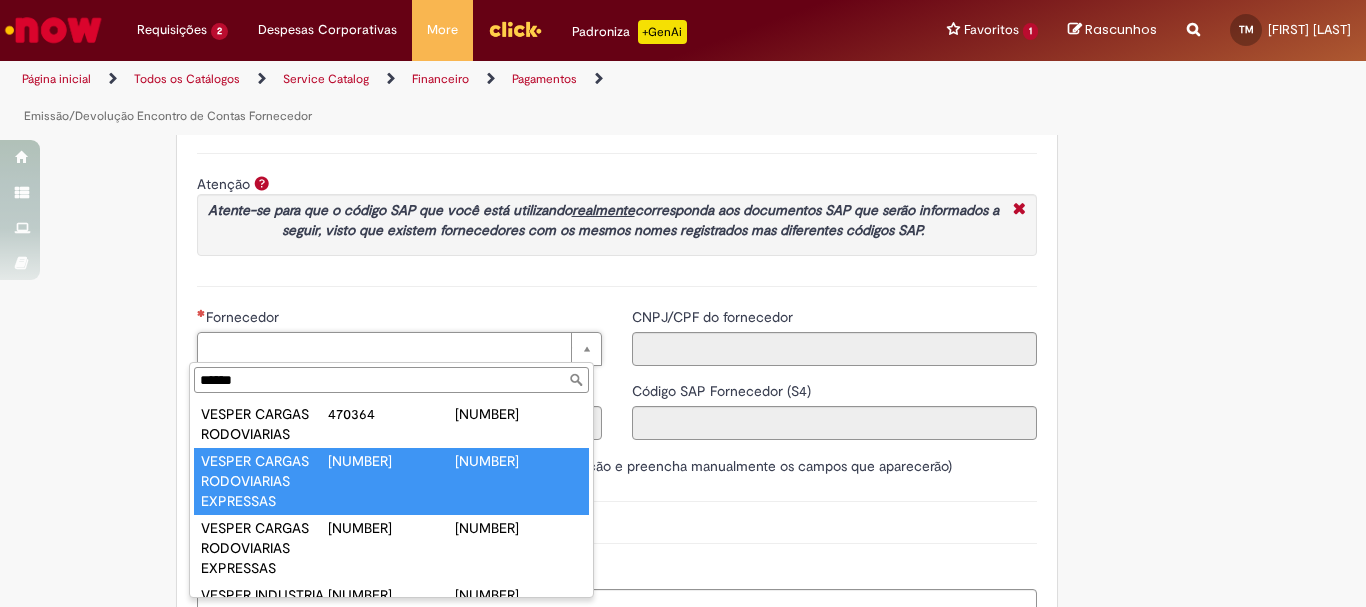 type on "**********" 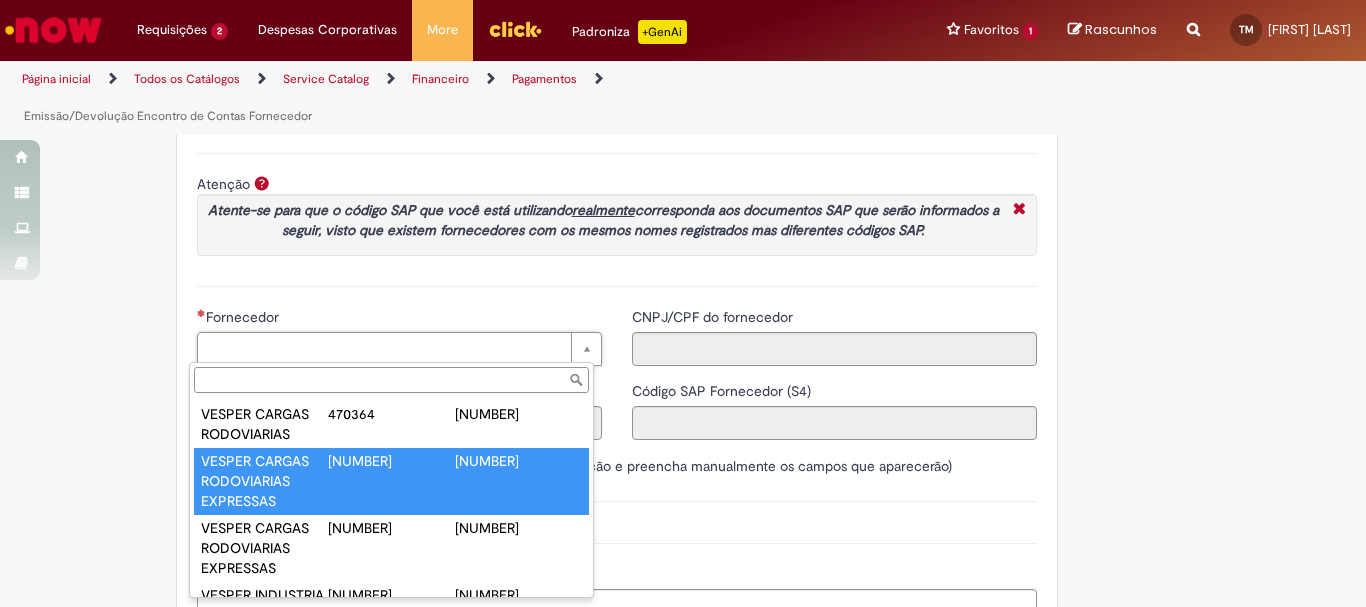 type on "******" 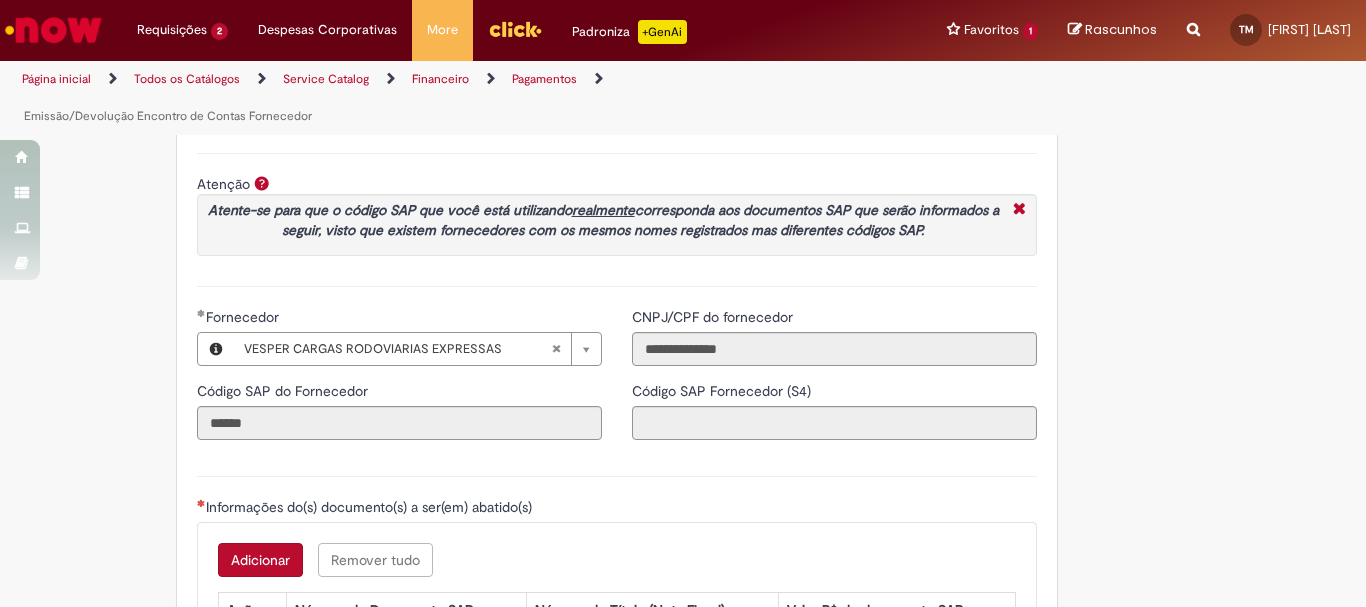 type on "**********" 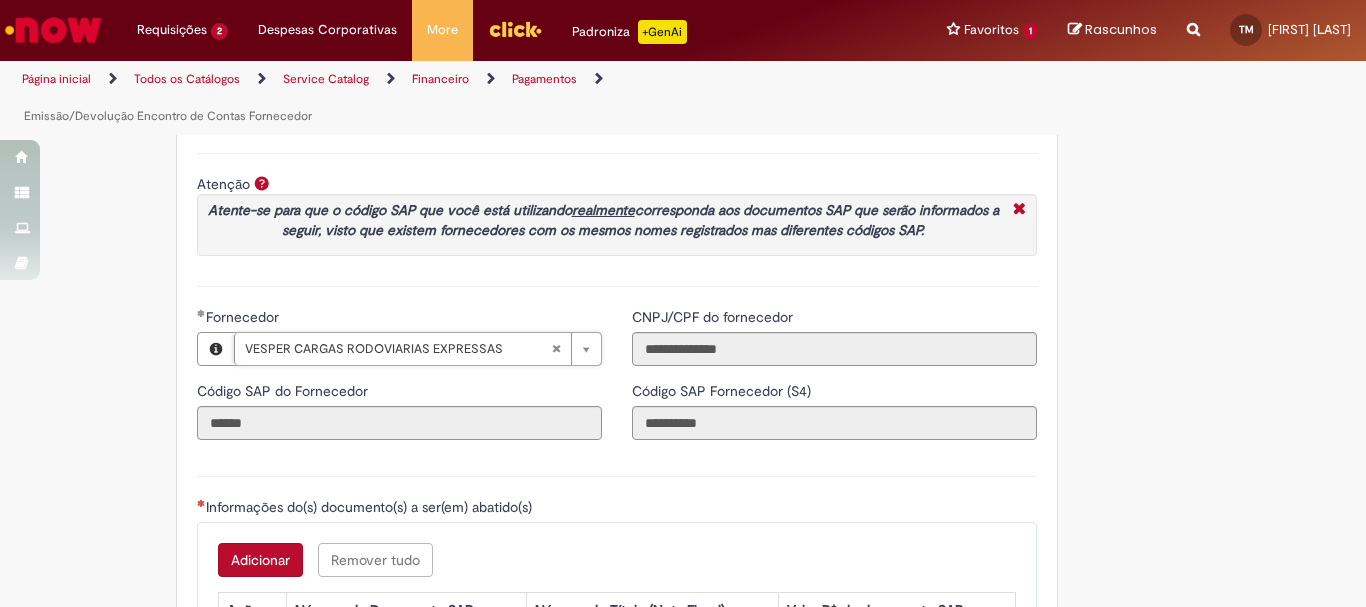 type 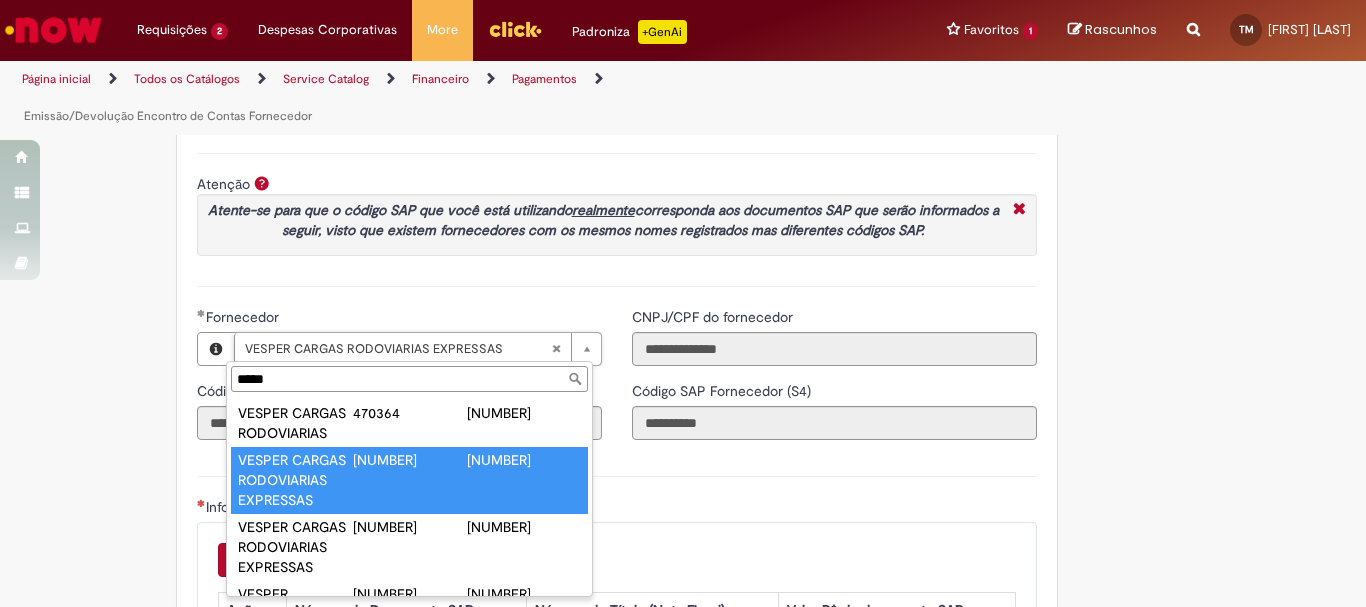 type on "*****" 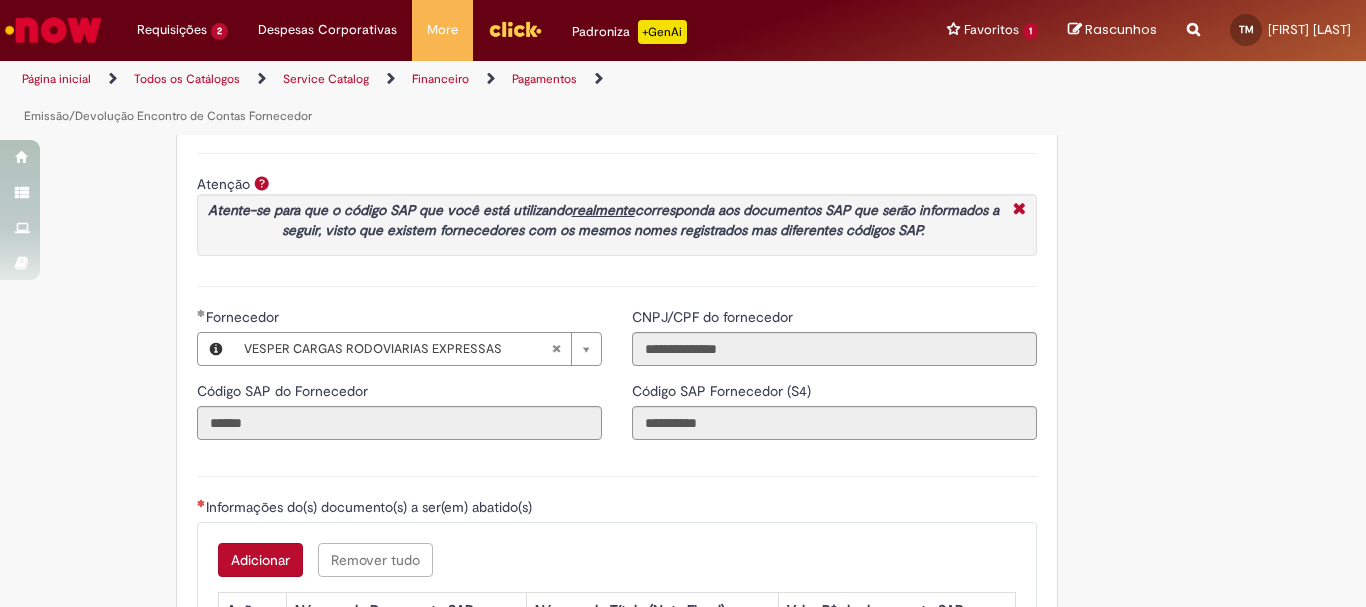 scroll, scrollTop: 0, scrollLeft: 0, axis: both 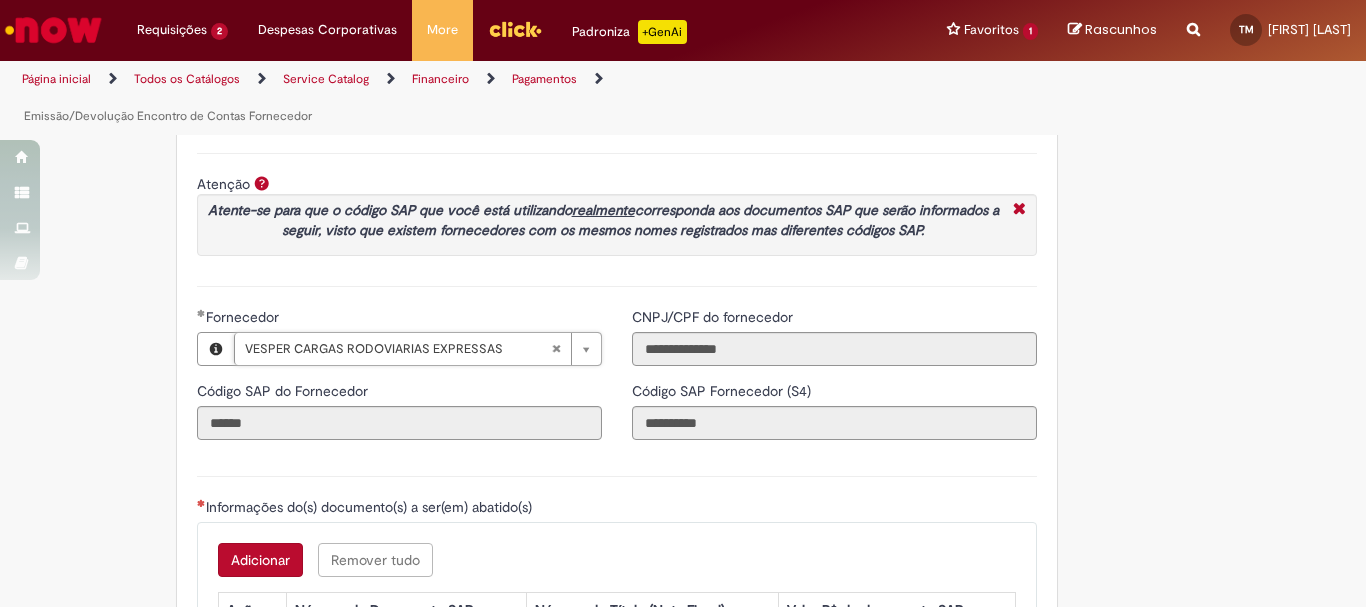 type 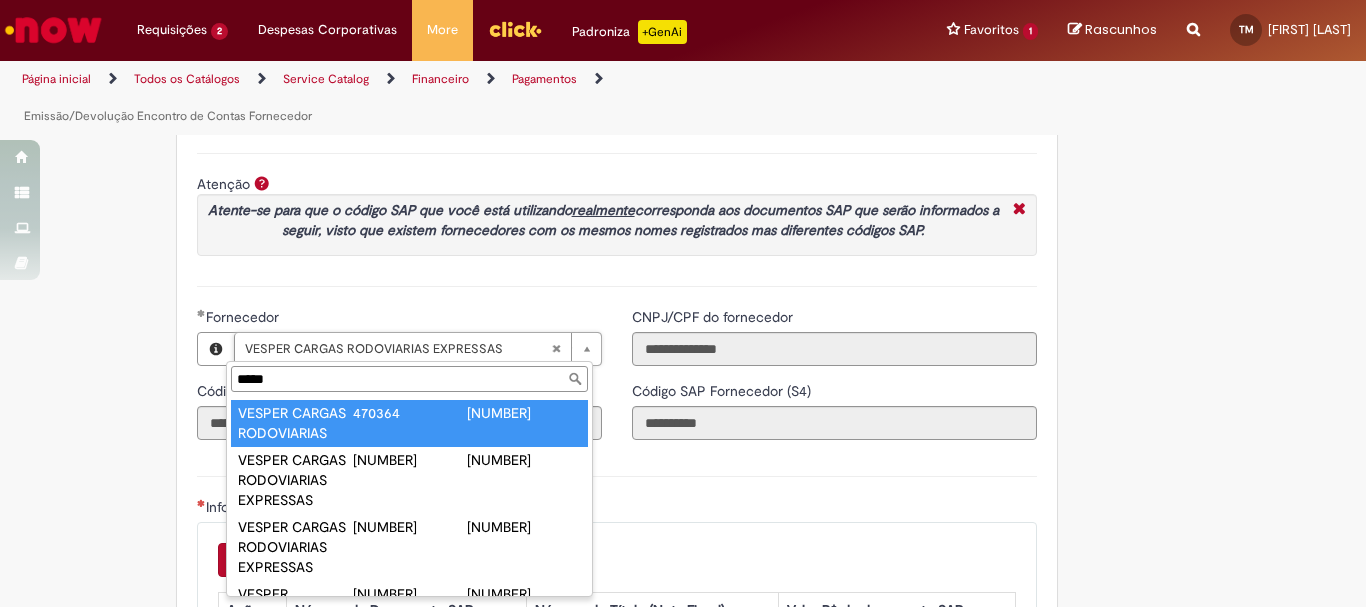 scroll, scrollTop: 68, scrollLeft: 0, axis: vertical 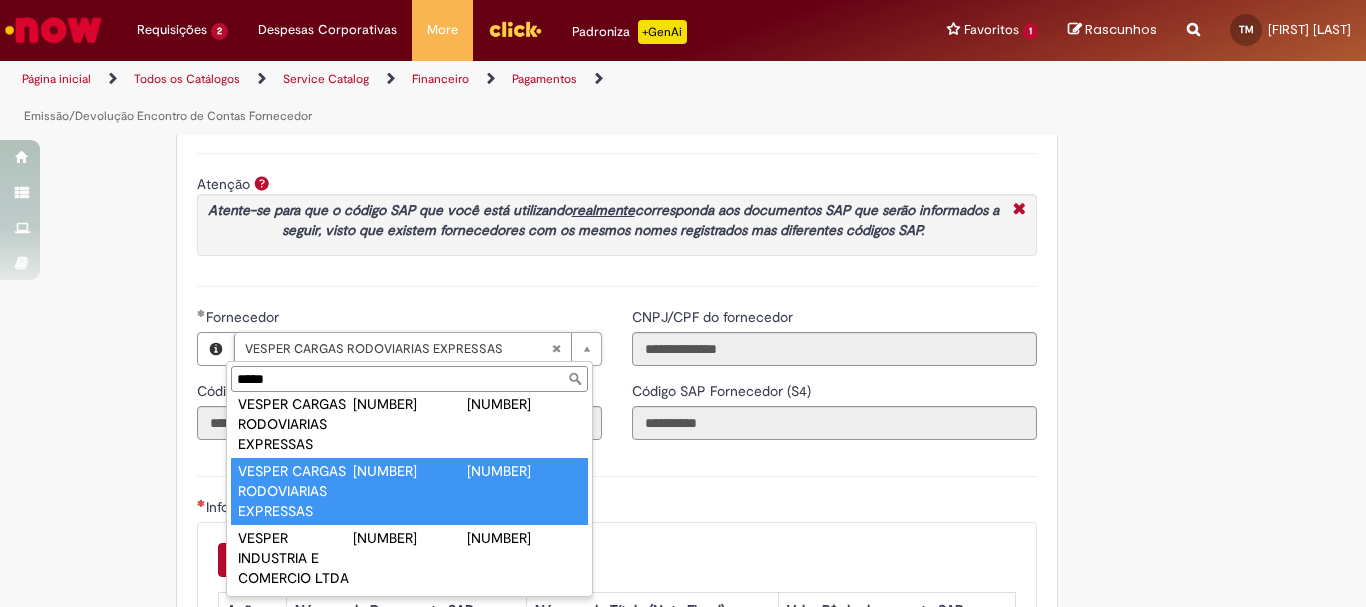 type on "*****" 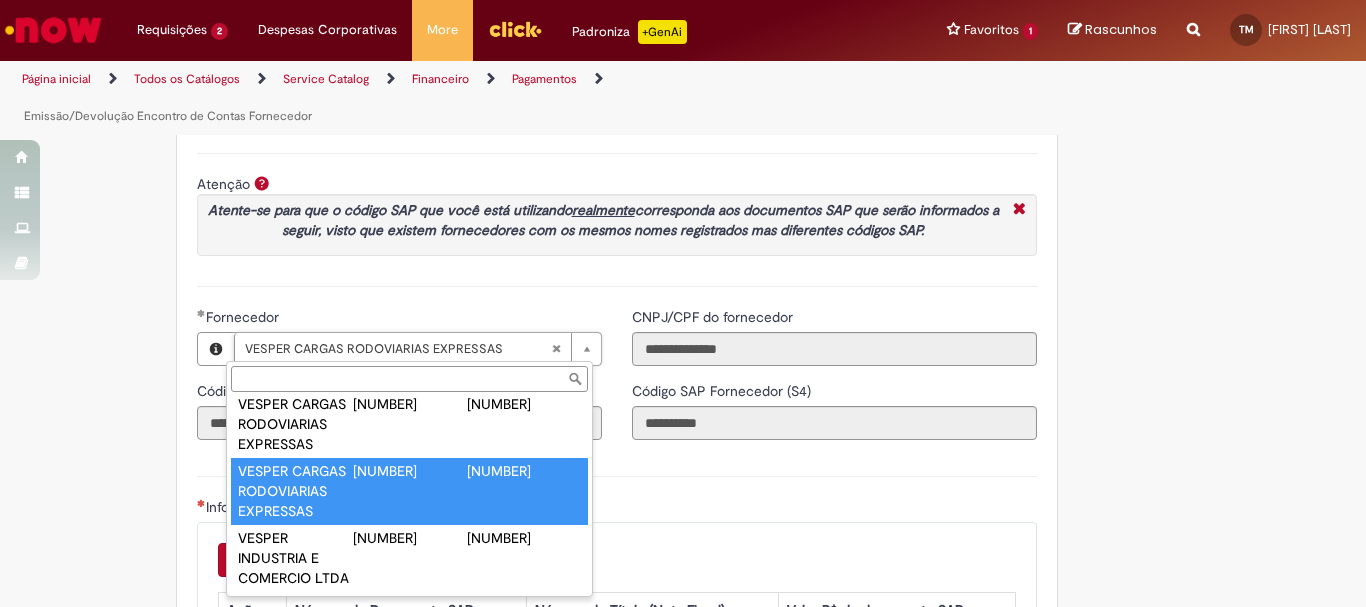 type on "******" 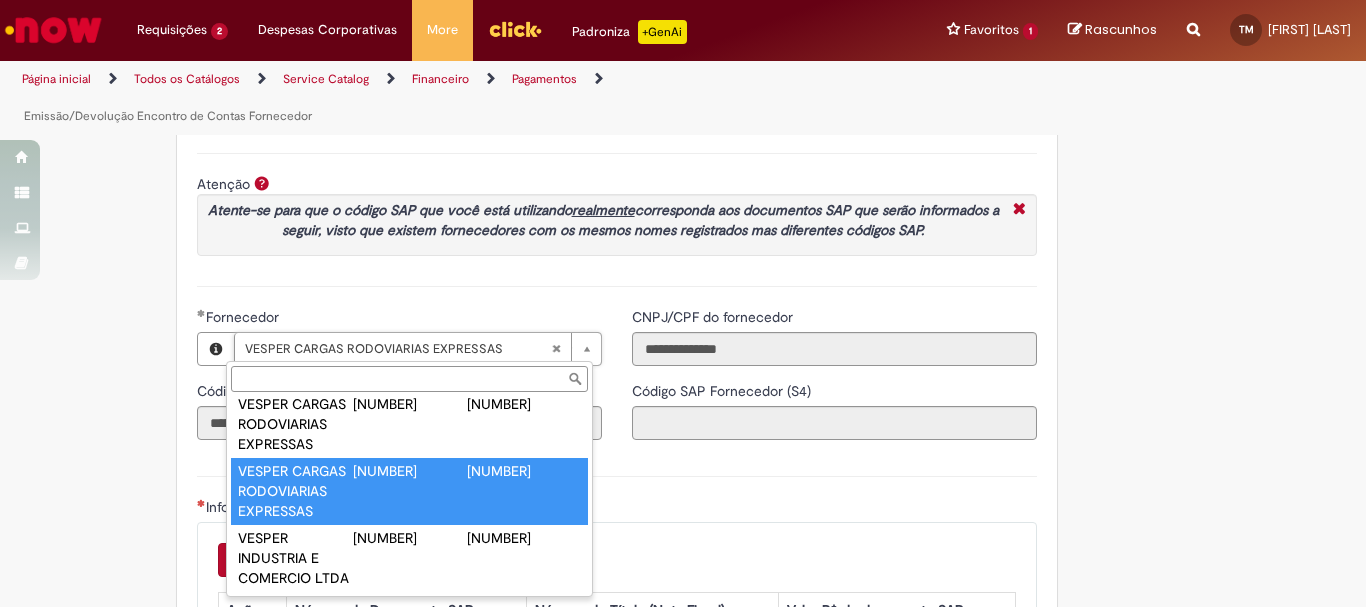 scroll, scrollTop: 0, scrollLeft: 281, axis: horizontal 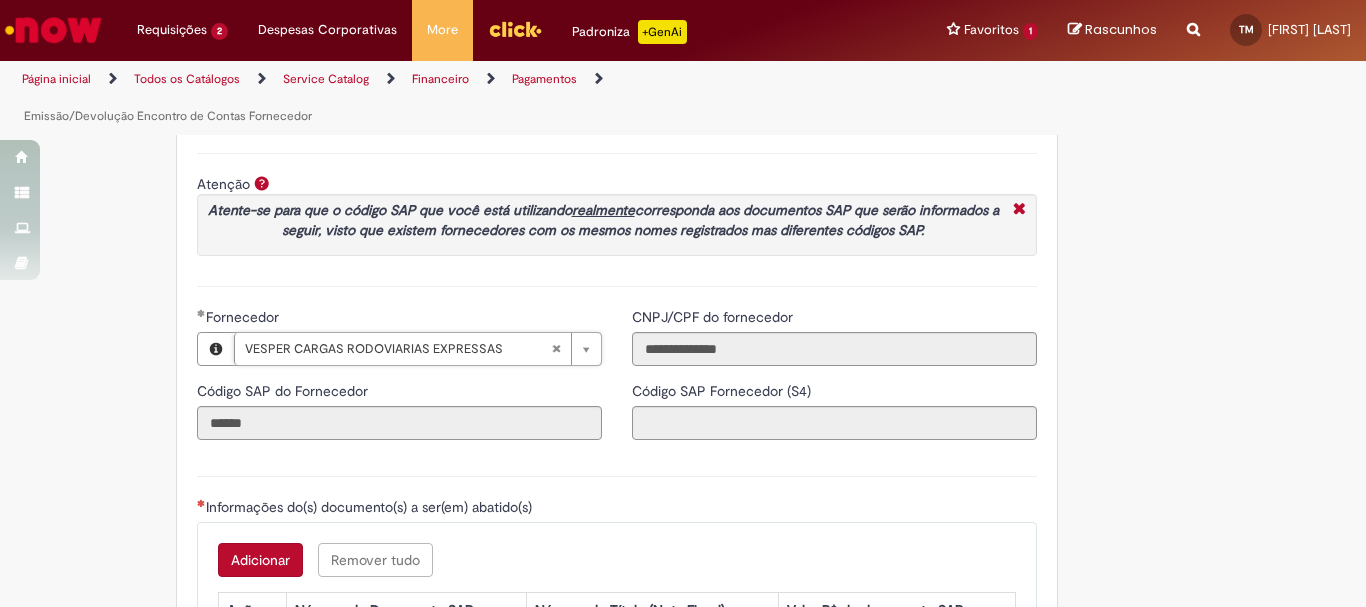 type on "**********" 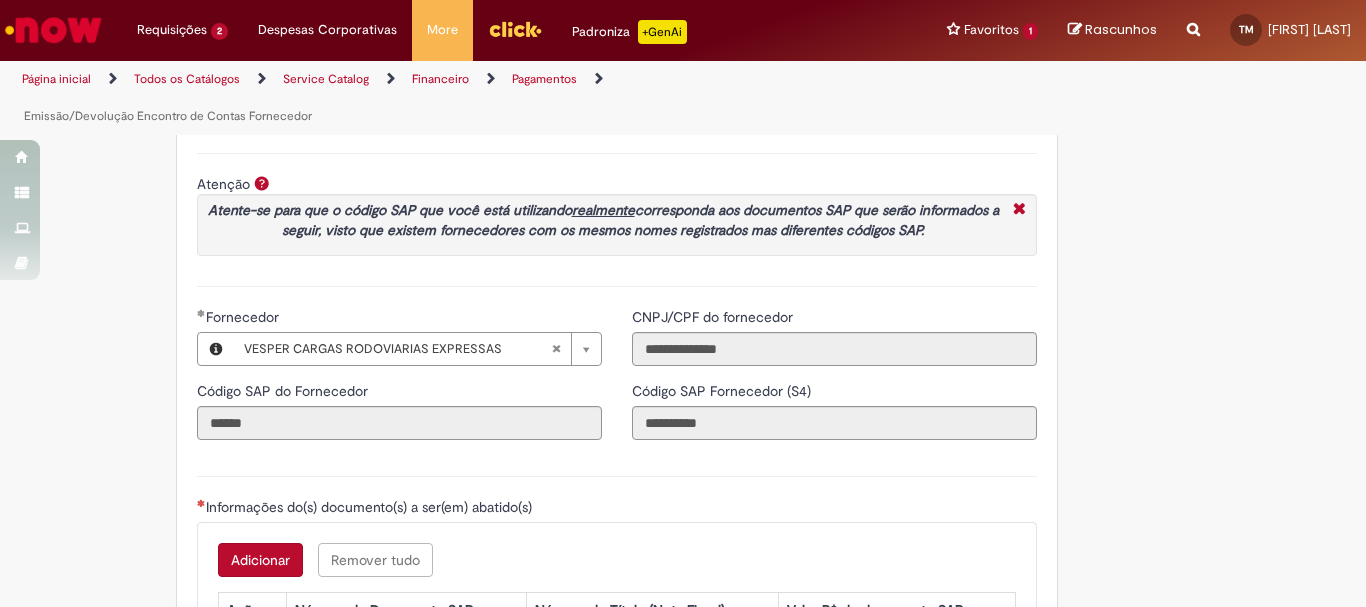 scroll, scrollTop: 0, scrollLeft: 0, axis: both 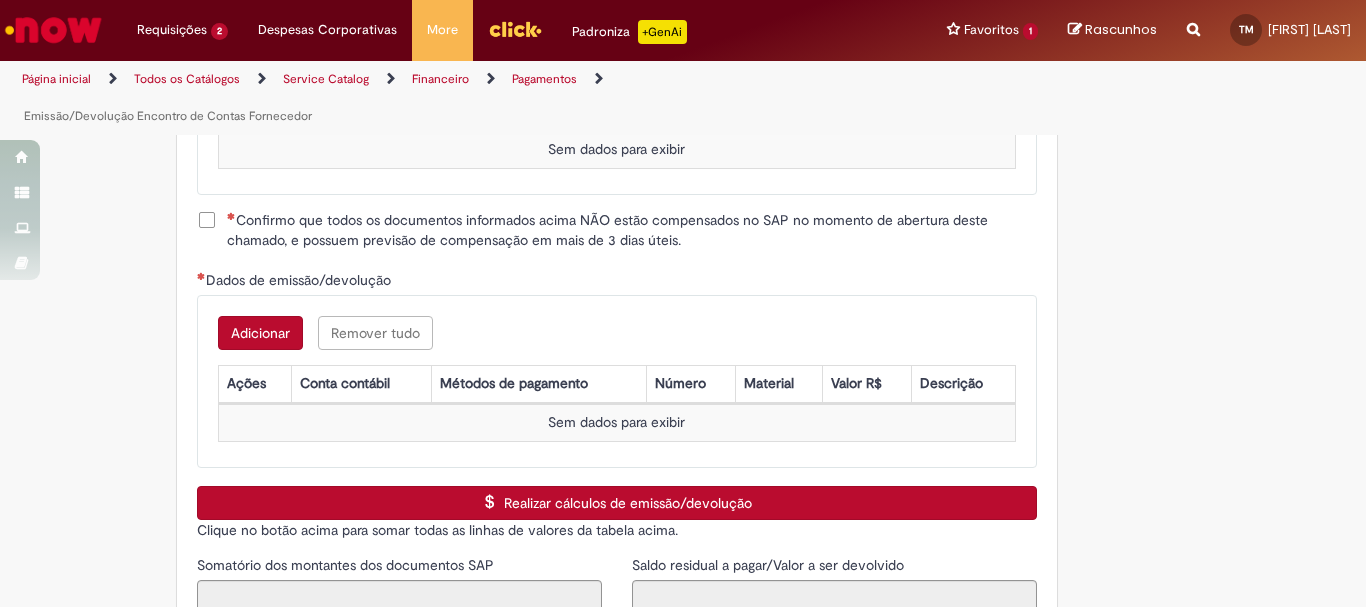 click on "Adicionar" at bounding box center (260, 333) 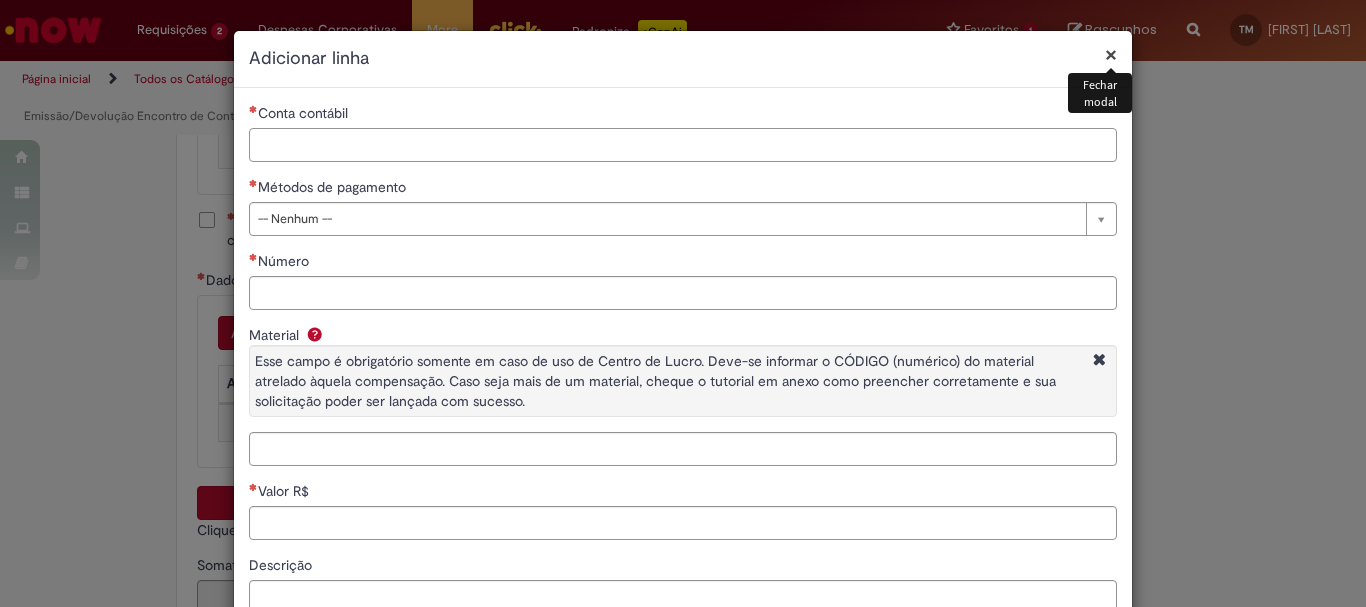 click on "Conta contábil" at bounding box center (683, 145) 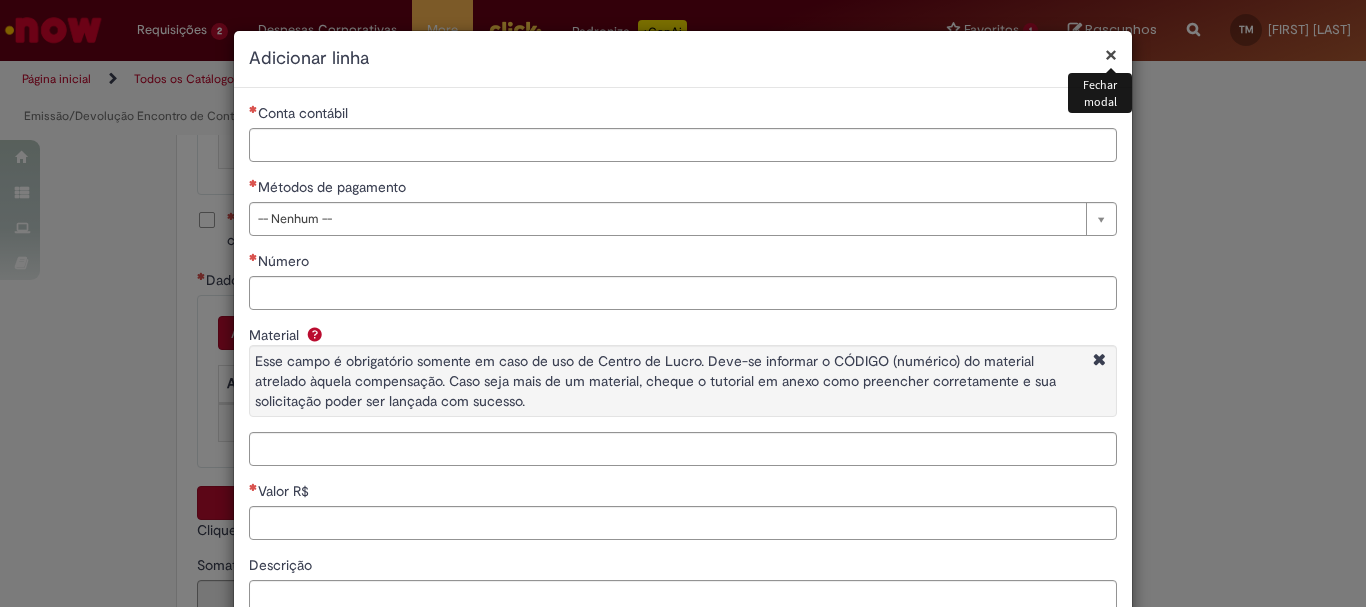 click on "×" at bounding box center [1111, 54] 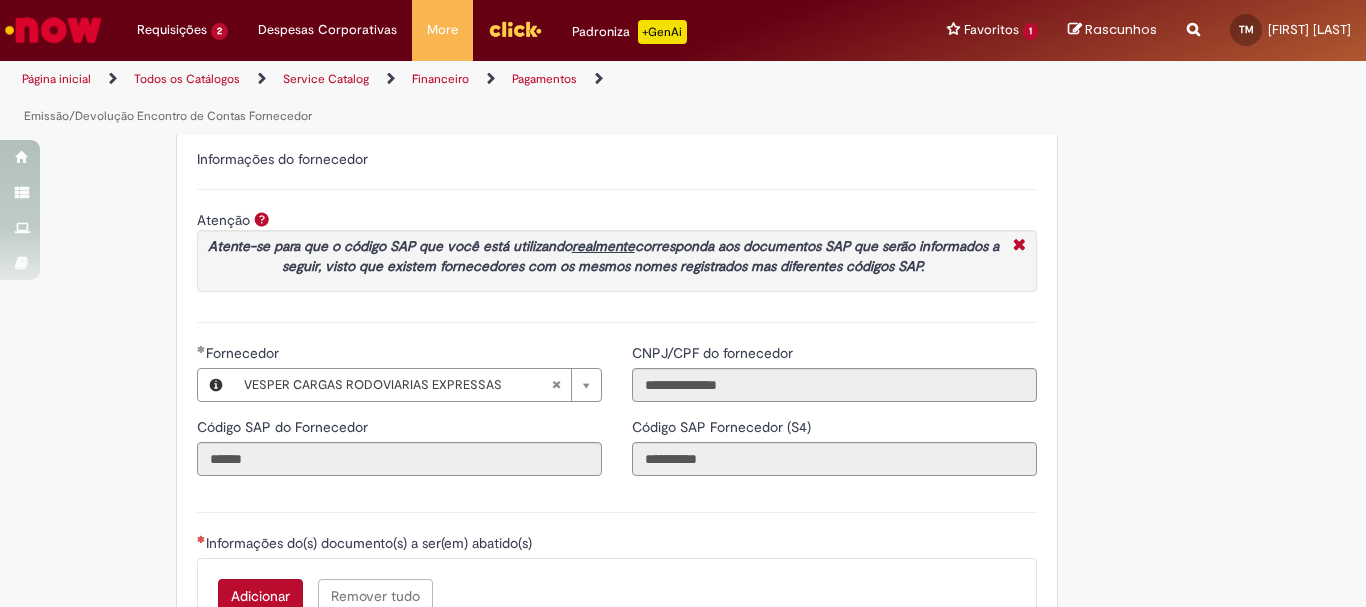 scroll, scrollTop: 2420, scrollLeft: 0, axis: vertical 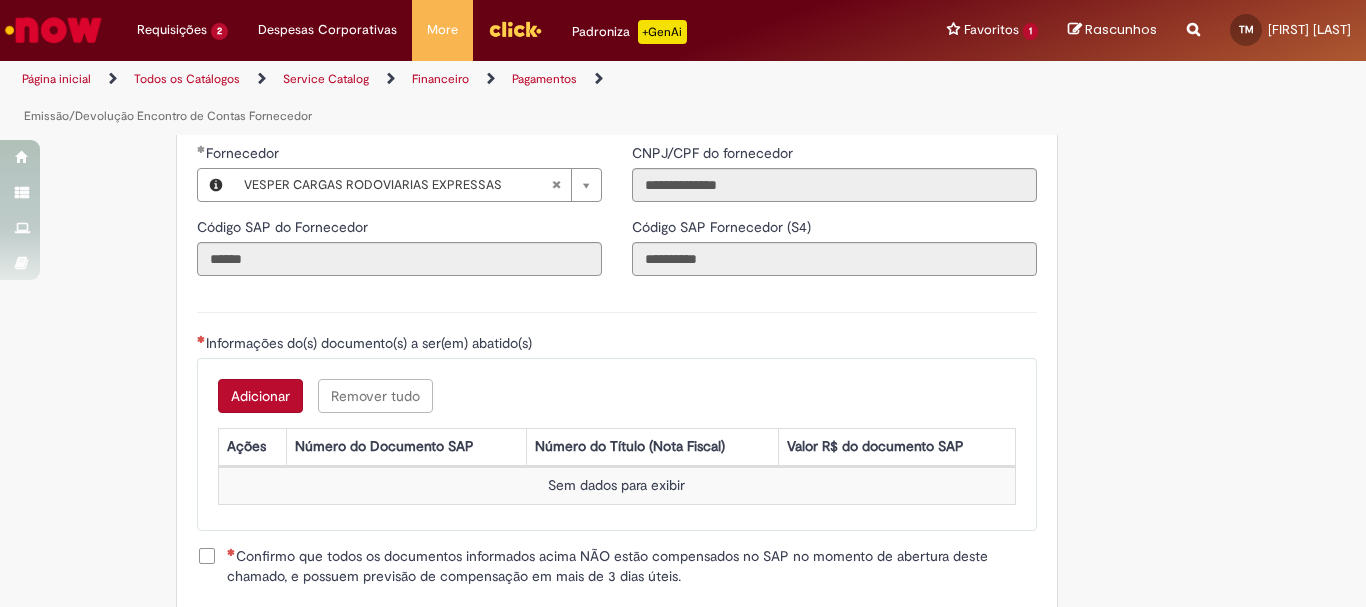 click on "Sem dados para exibir" at bounding box center (616, 486) 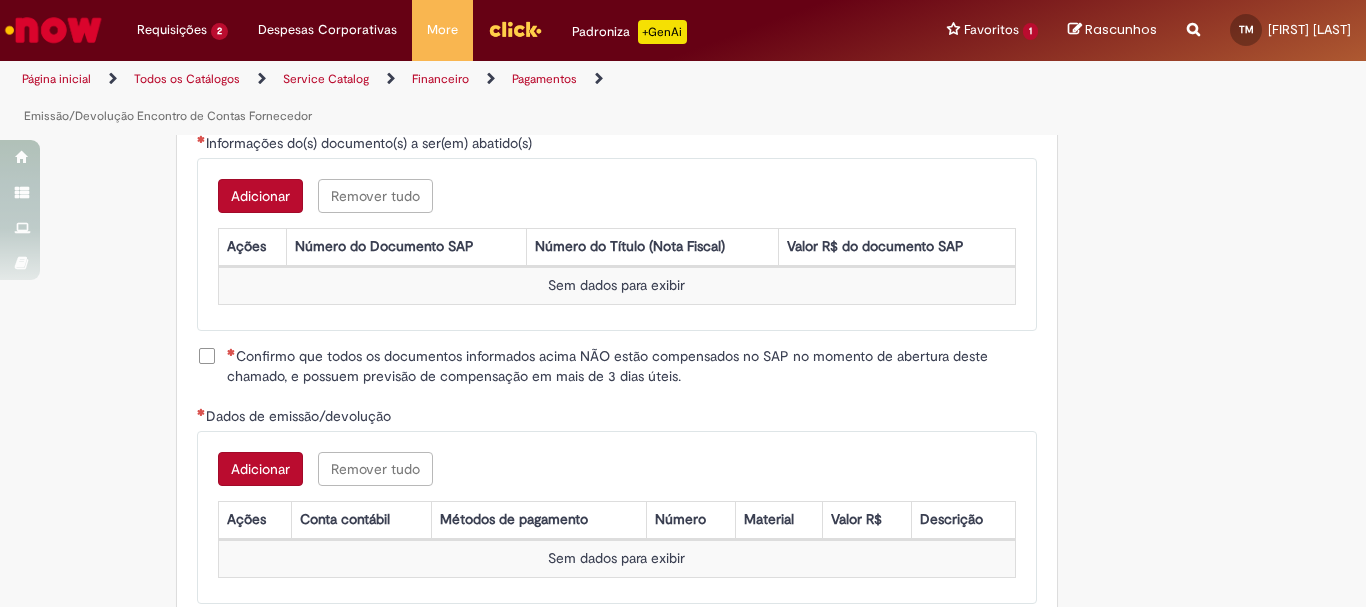 click on "Confirmo que todos os documentos informados acima NÃO estão compensados no SAP no momento de abertura deste chamado, e possuem previsão de compensação em mais de 3 dias úteis." at bounding box center [632, 366] 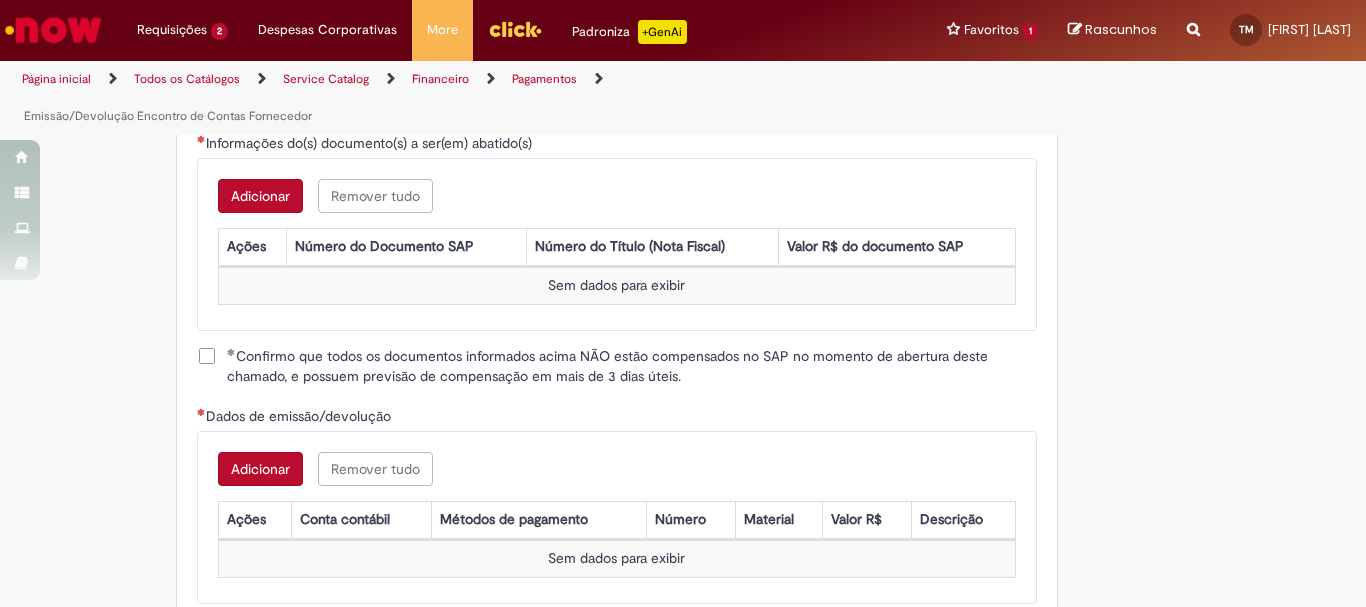 click on "Confirmo que todos os documentos informados acima NÃO estão compensados no SAP no momento de abertura deste chamado, e possuem previsão de compensação em mais de 3 dias úteis." at bounding box center [632, 366] 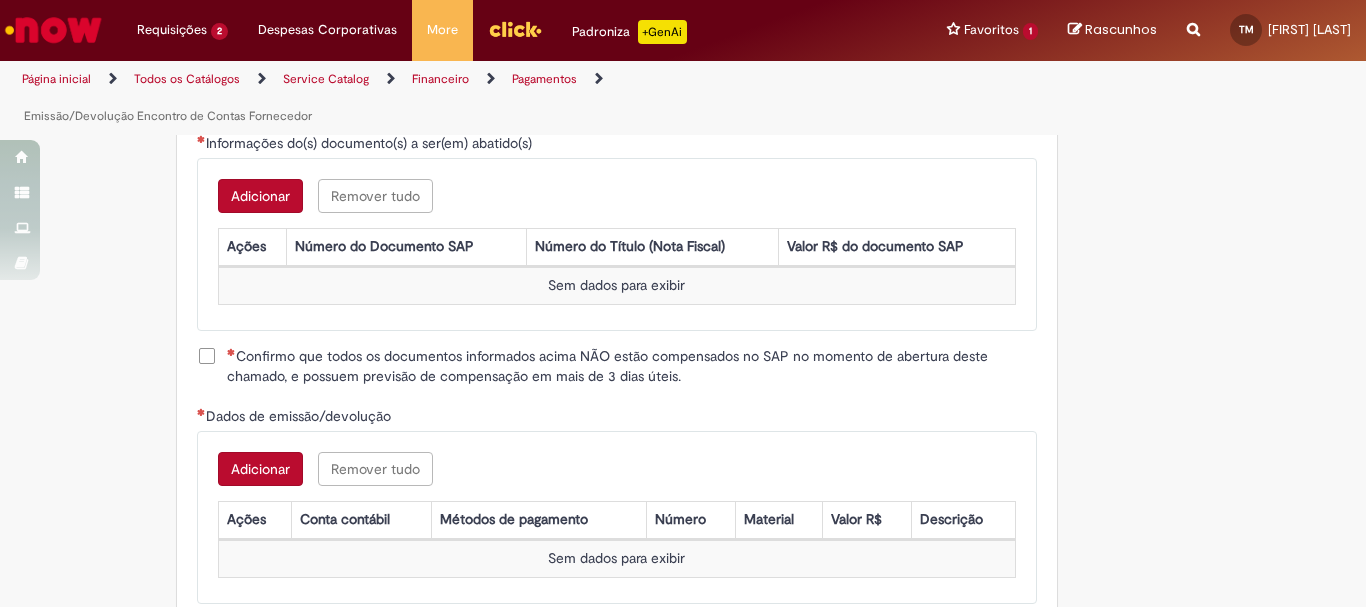 click on "Adicionar" at bounding box center (260, 196) 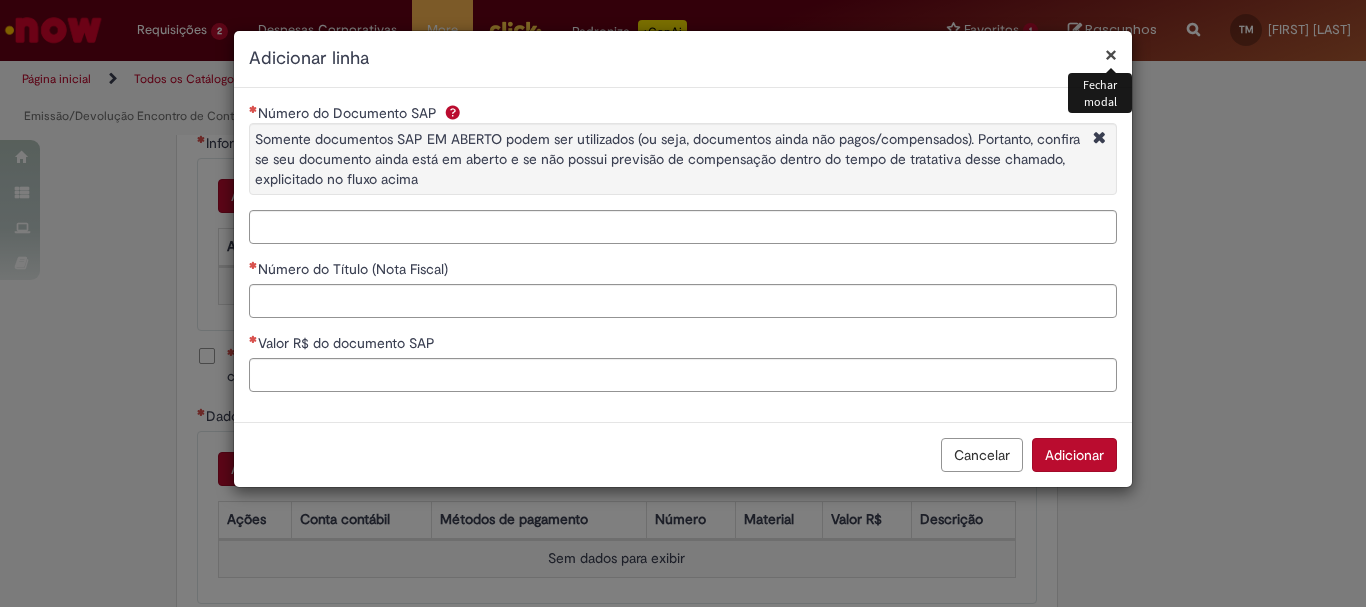 click on "×" at bounding box center [1111, 54] 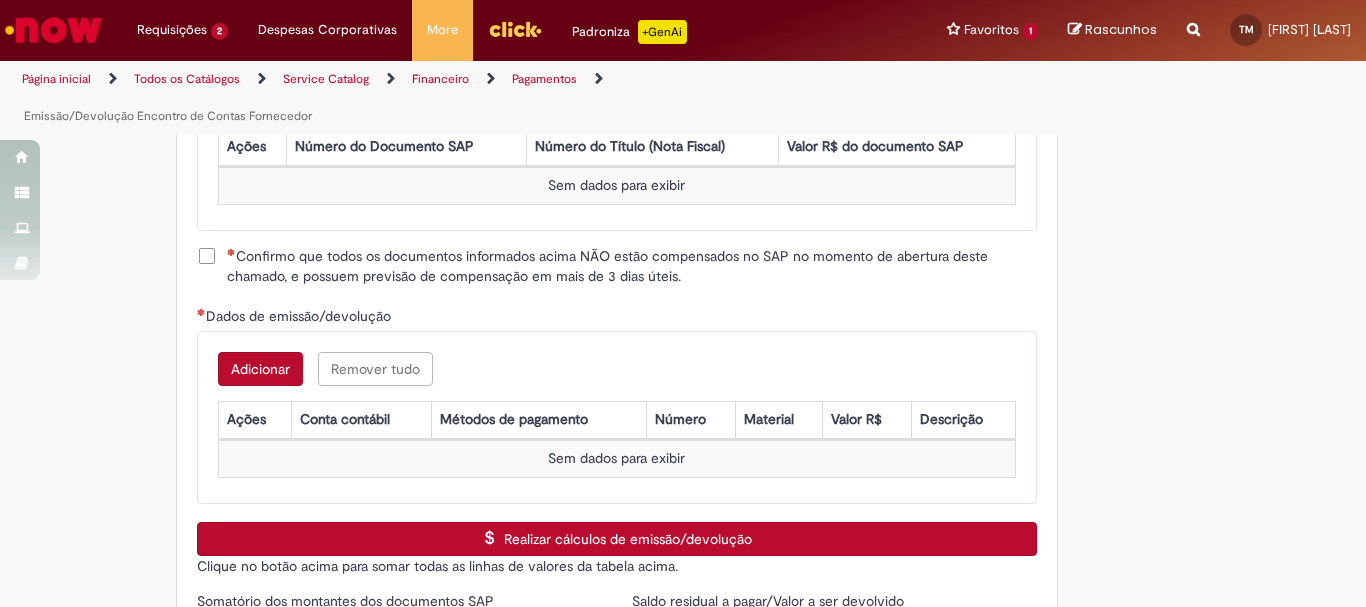 scroll, scrollTop: 2520, scrollLeft: 0, axis: vertical 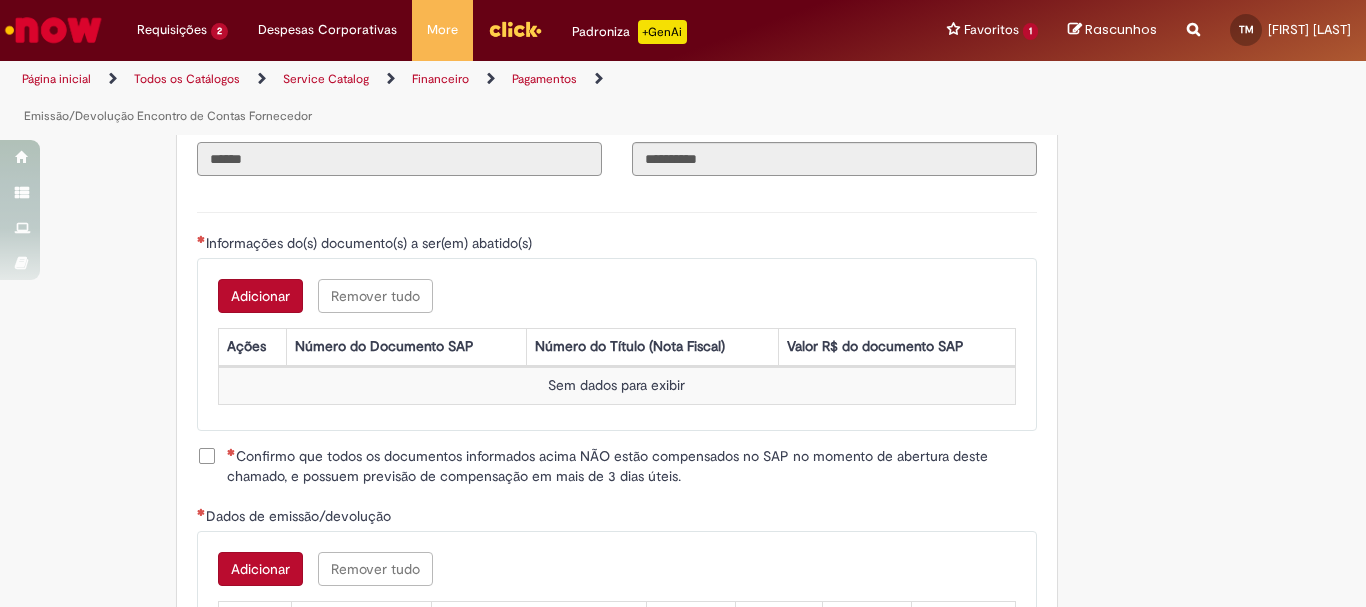 drag, startPoint x: 261, startPoint y: 163, endPoint x: 199, endPoint y: 163, distance: 62 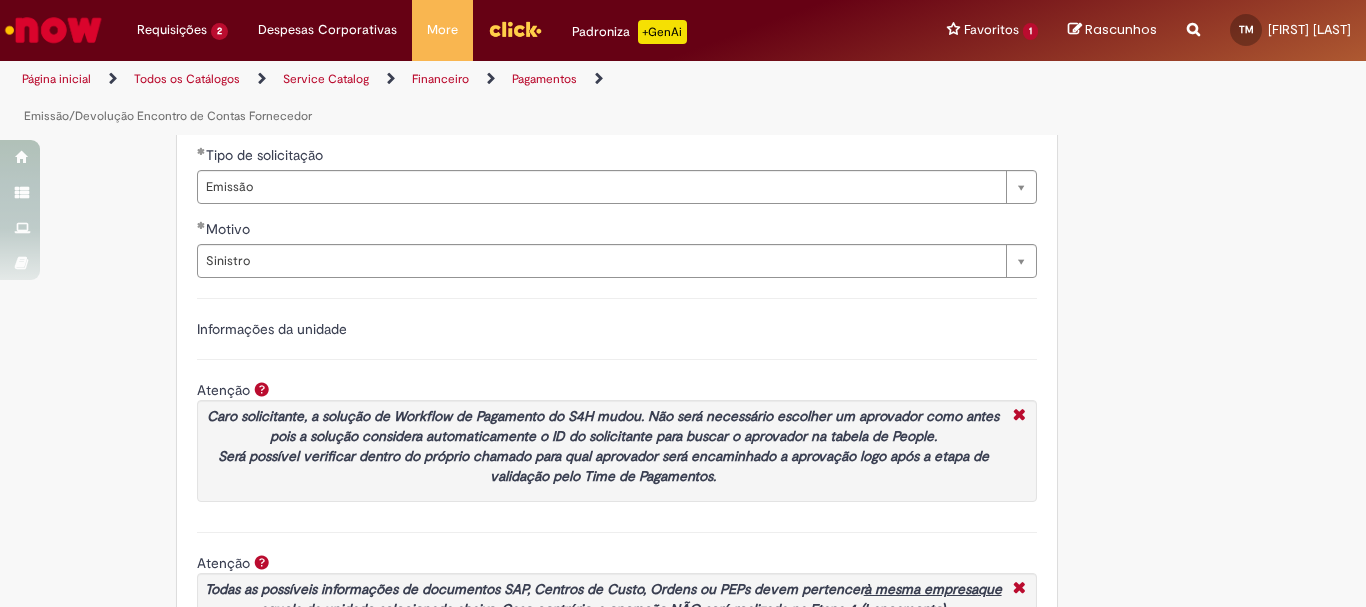 scroll, scrollTop: 1120, scrollLeft: 0, axis: vertical 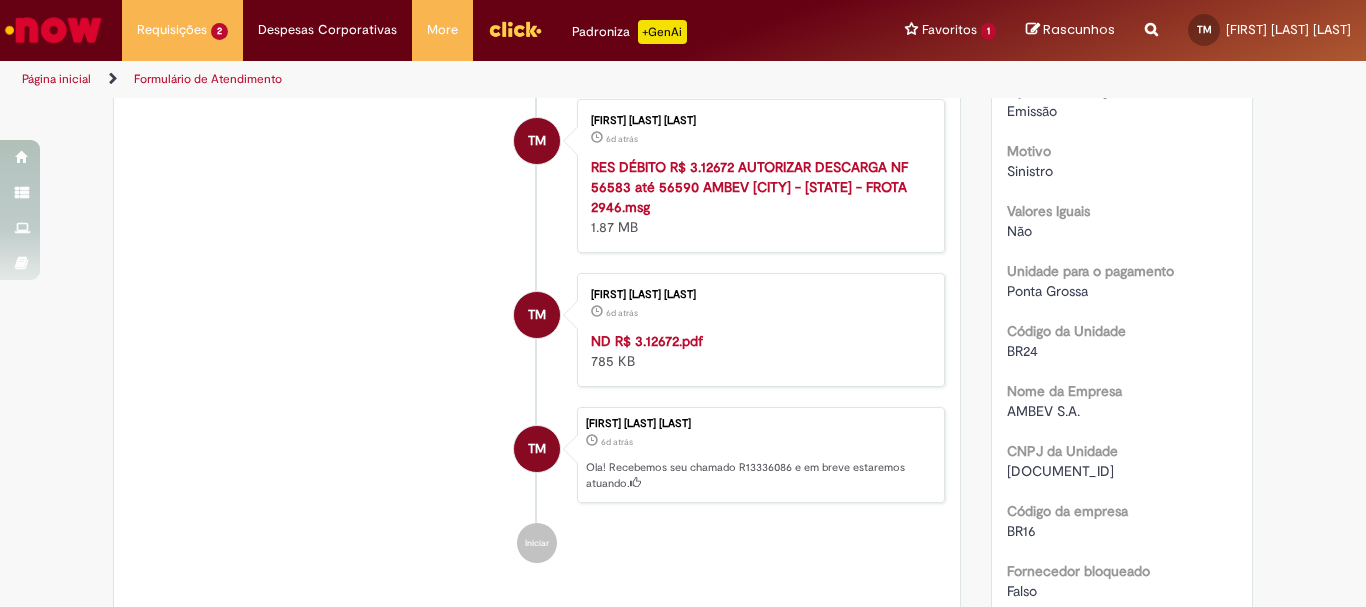 click on "RES DÉBITO R$ 3.12672 AUTORIZAR DESCARGA NF 56583 até 56590 AMBEV PONTA GROSSA - PR - FROTA 2946.msg" at bounding box center [749, 187] 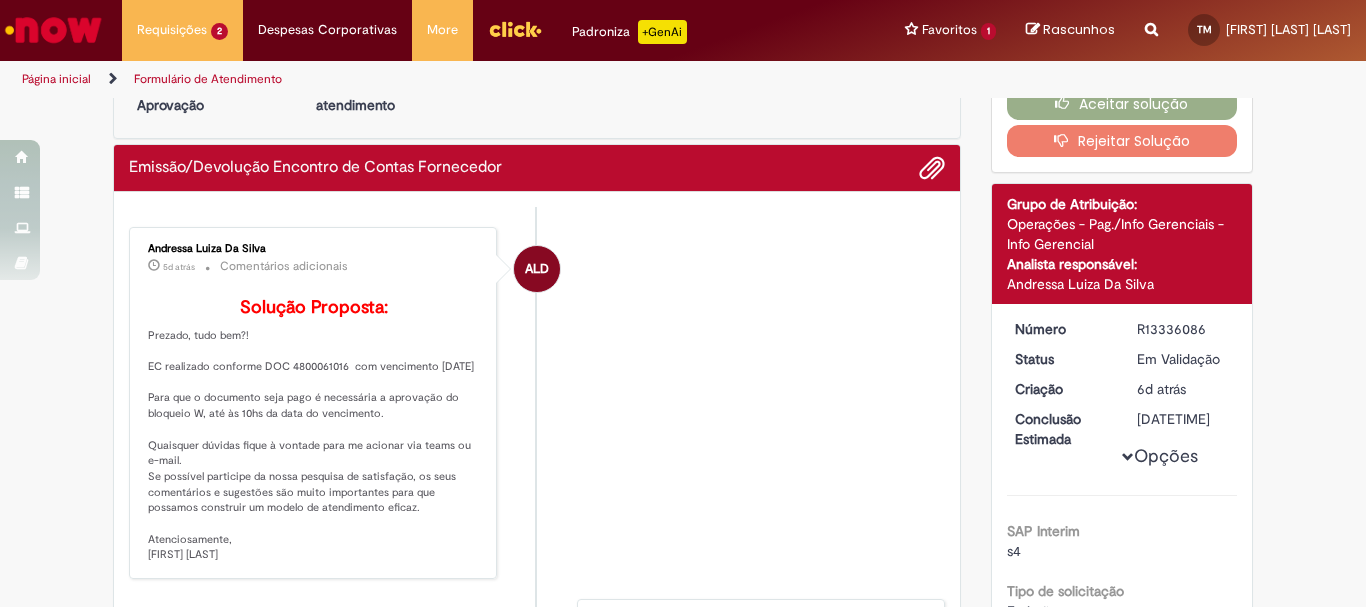 scroll, scrollTop: 0, scrollLeft: 0, axis: both 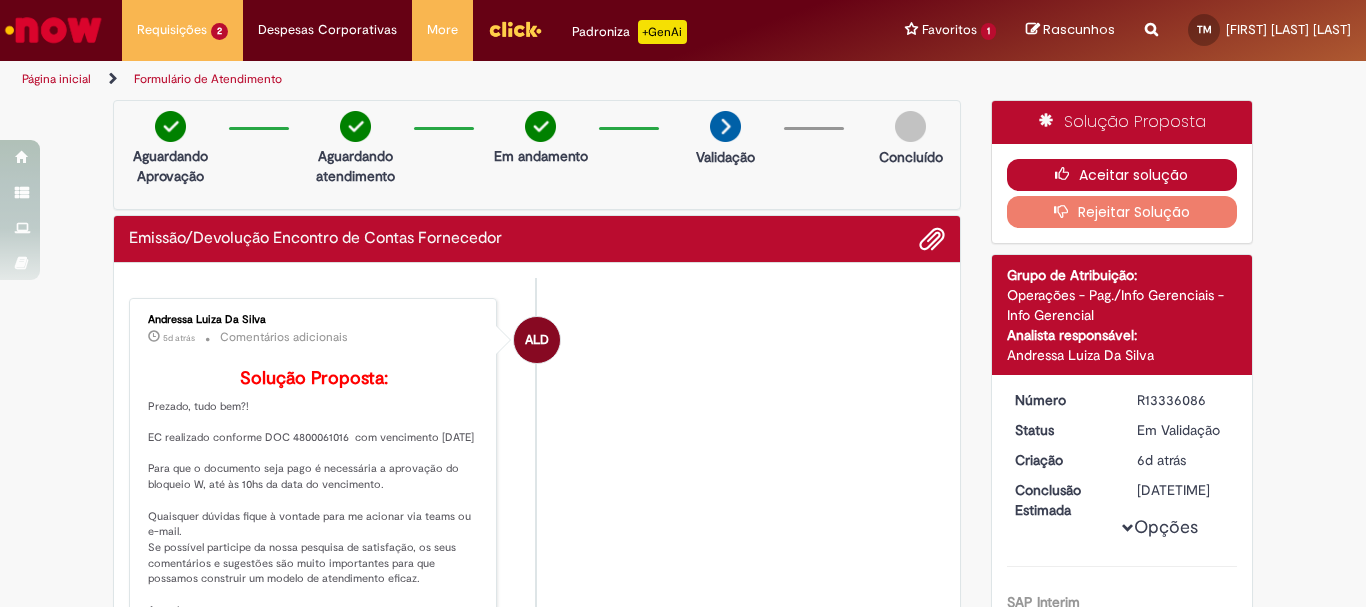click on "Aceitar solução" at bounding box center [1122, 175] 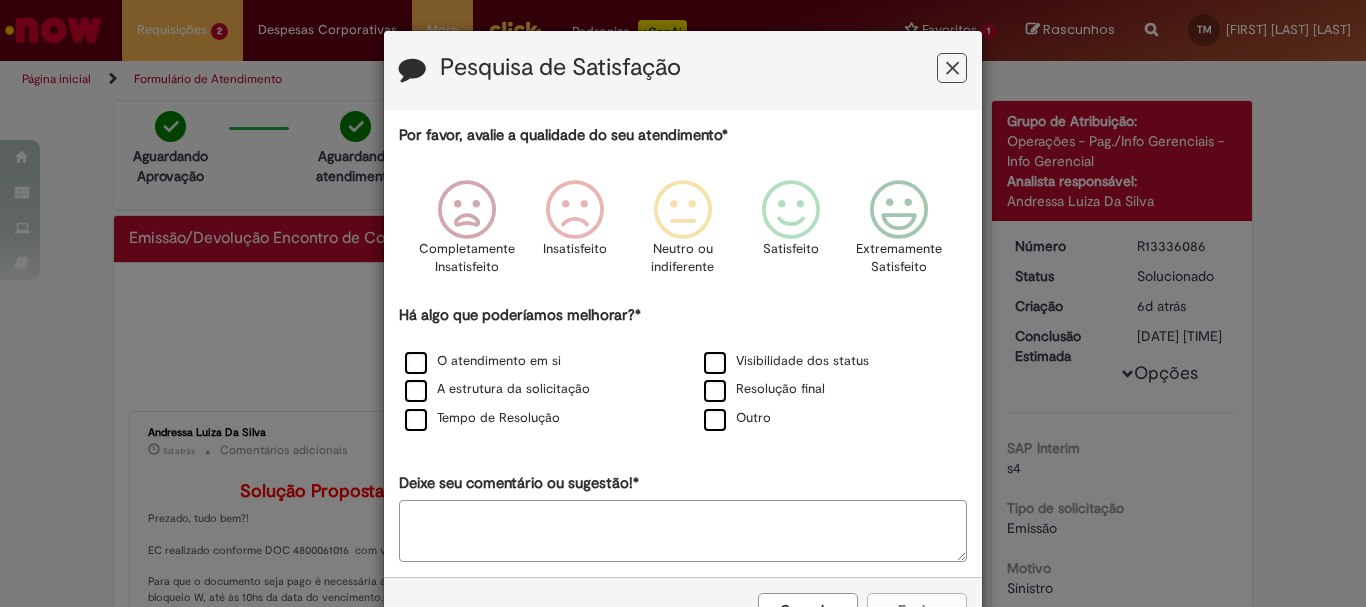 click at bounding box center [952, 68] 